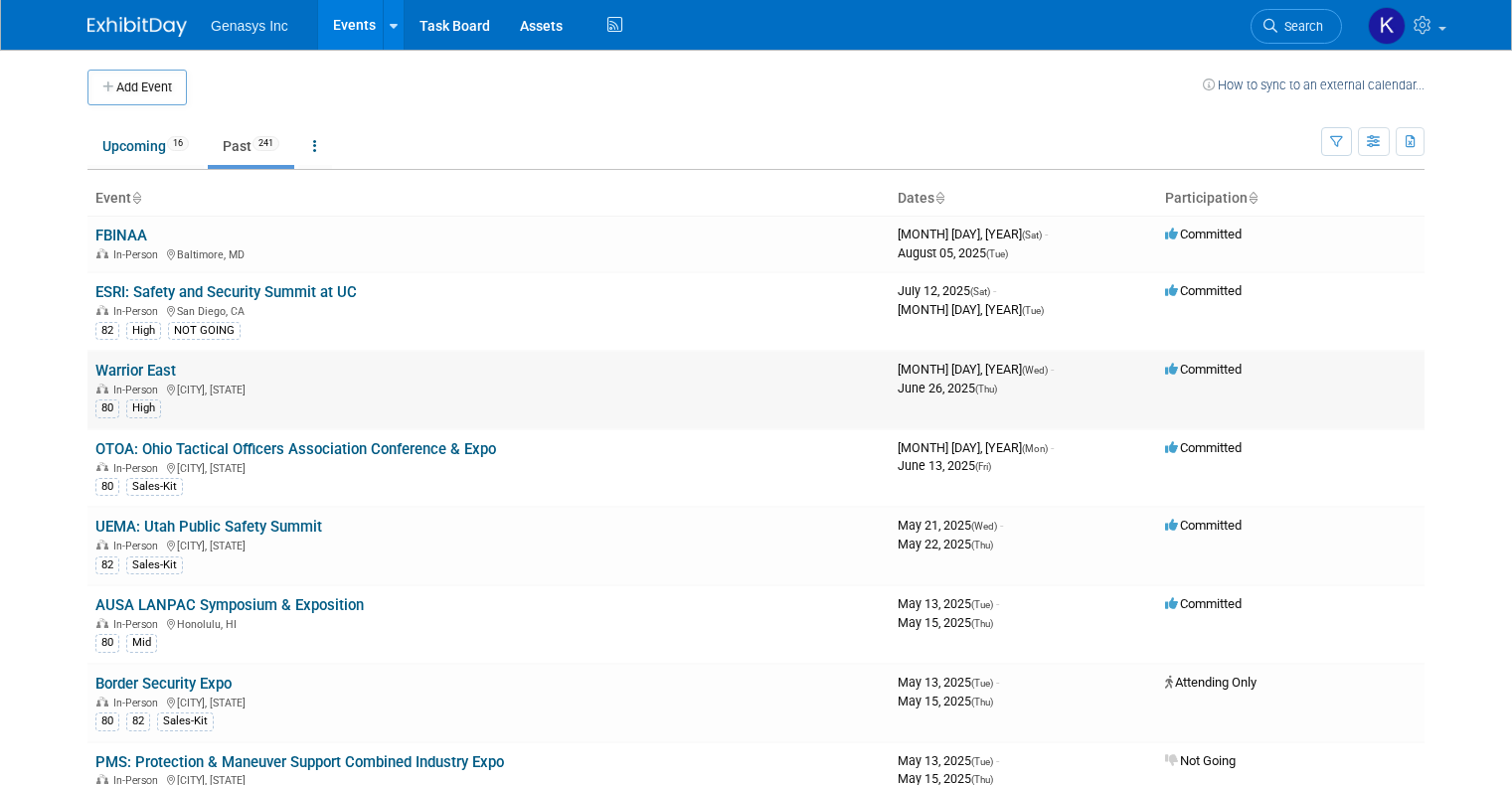 scroll, scrollTop: 0, scrollLeft: 0, axis: both 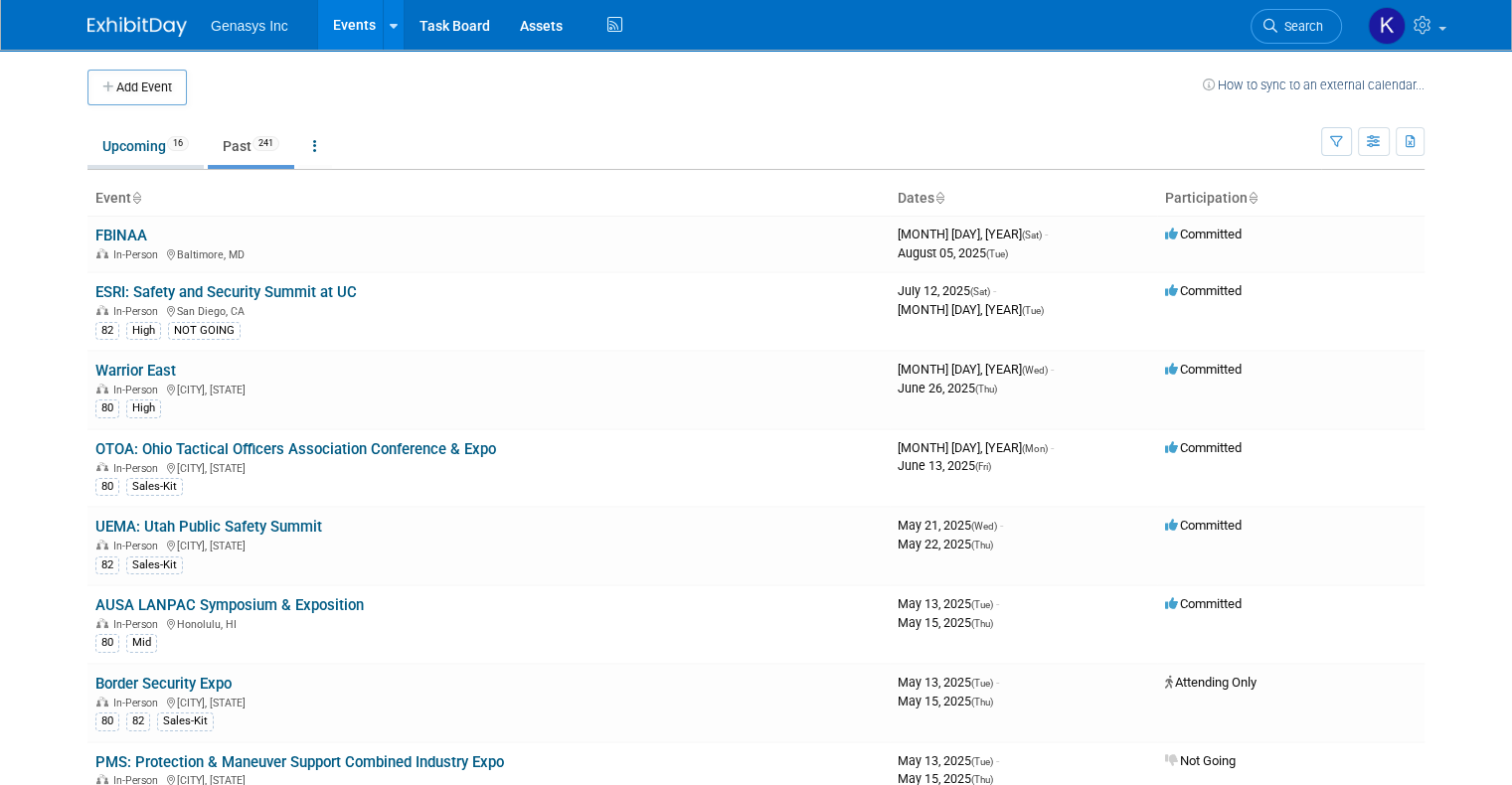 click on "Upcoming
16" at bounding box center [145, 146] 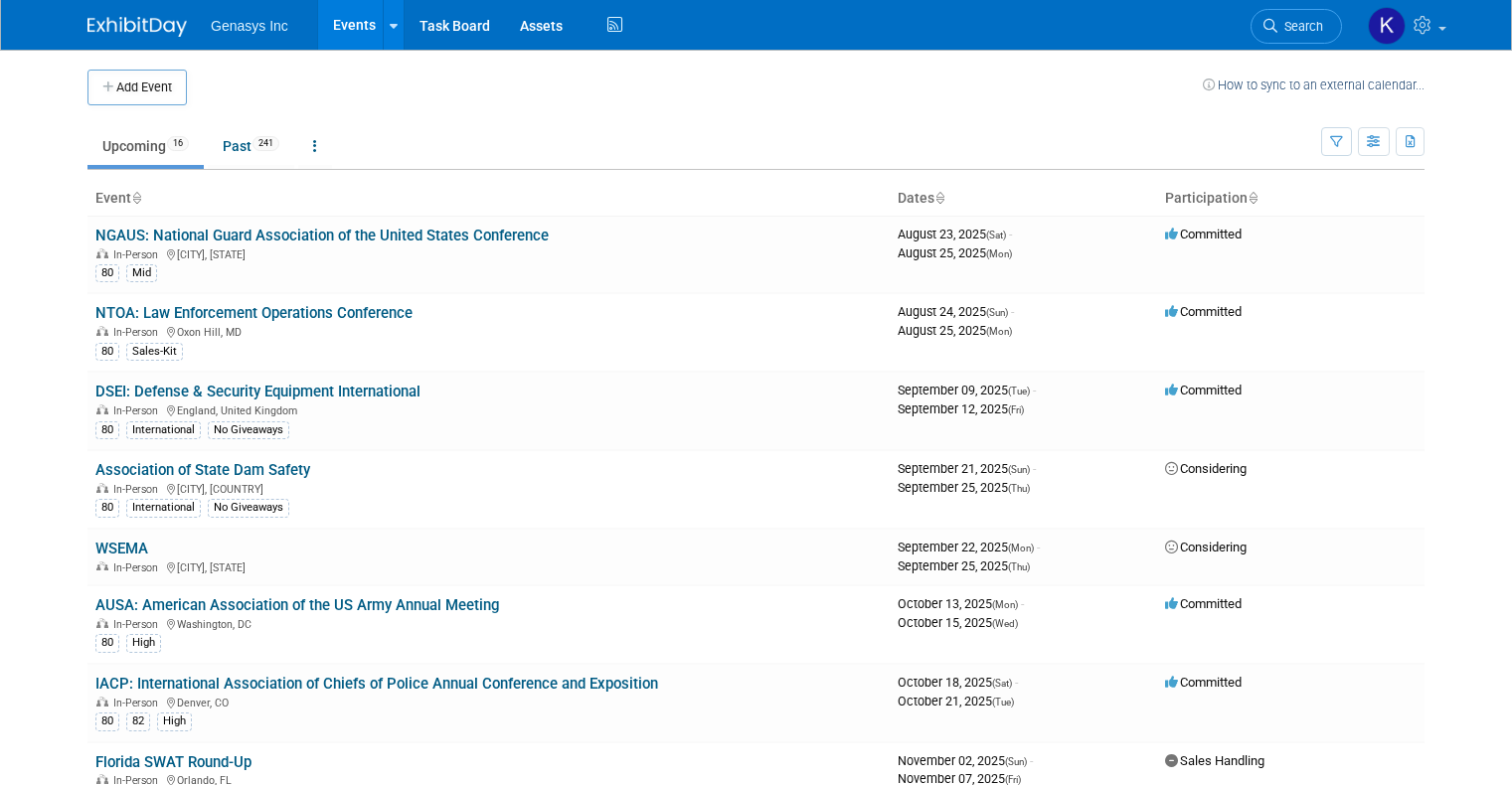 scroll, scrollTop: 0, scrollLeft: 0, axis: both 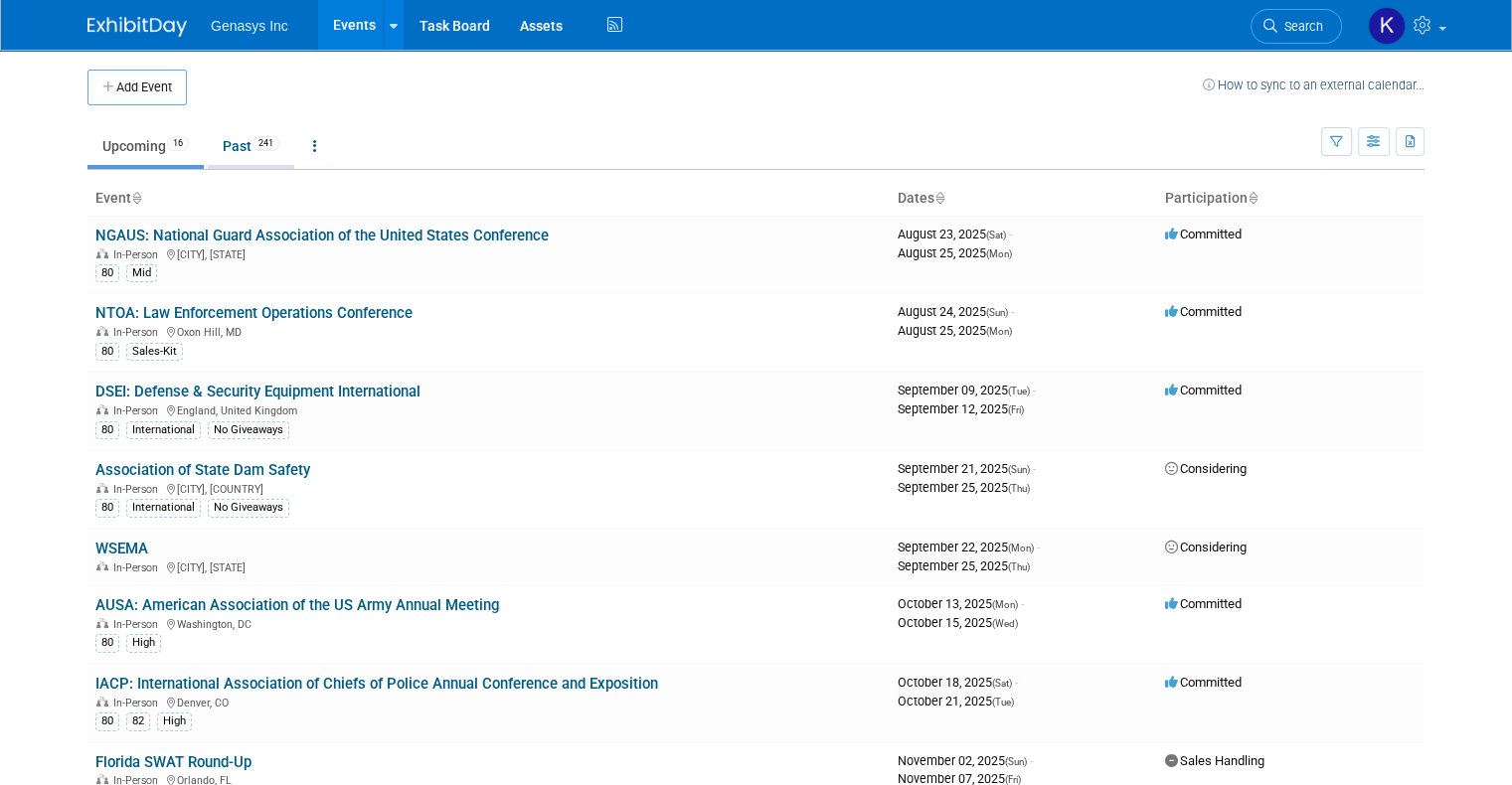 click on "Past
[NUMBER]" at bounding box center (251, 146) 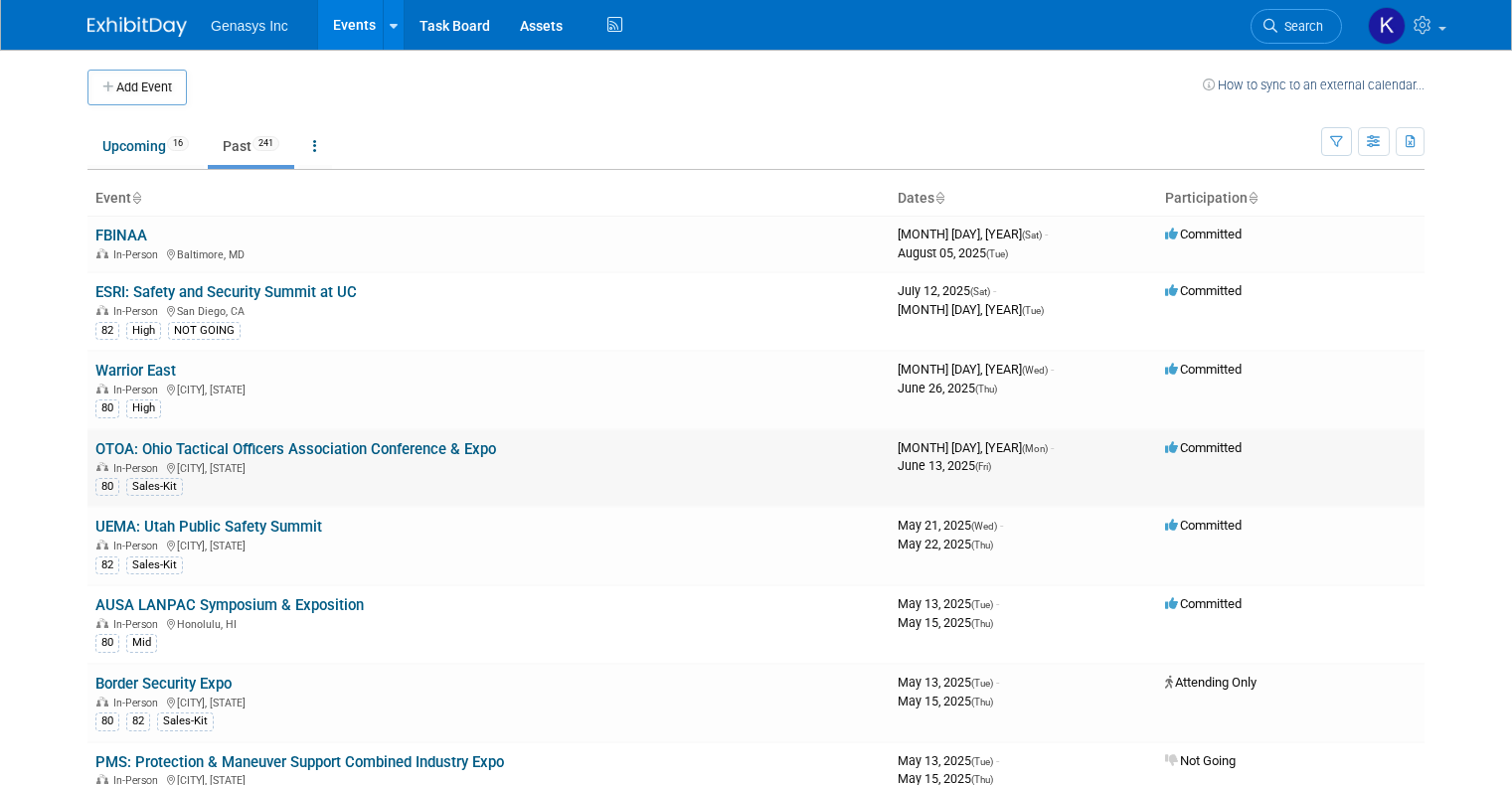 scroll, scrollTop: 0, scrollLeft: 0, axis: both 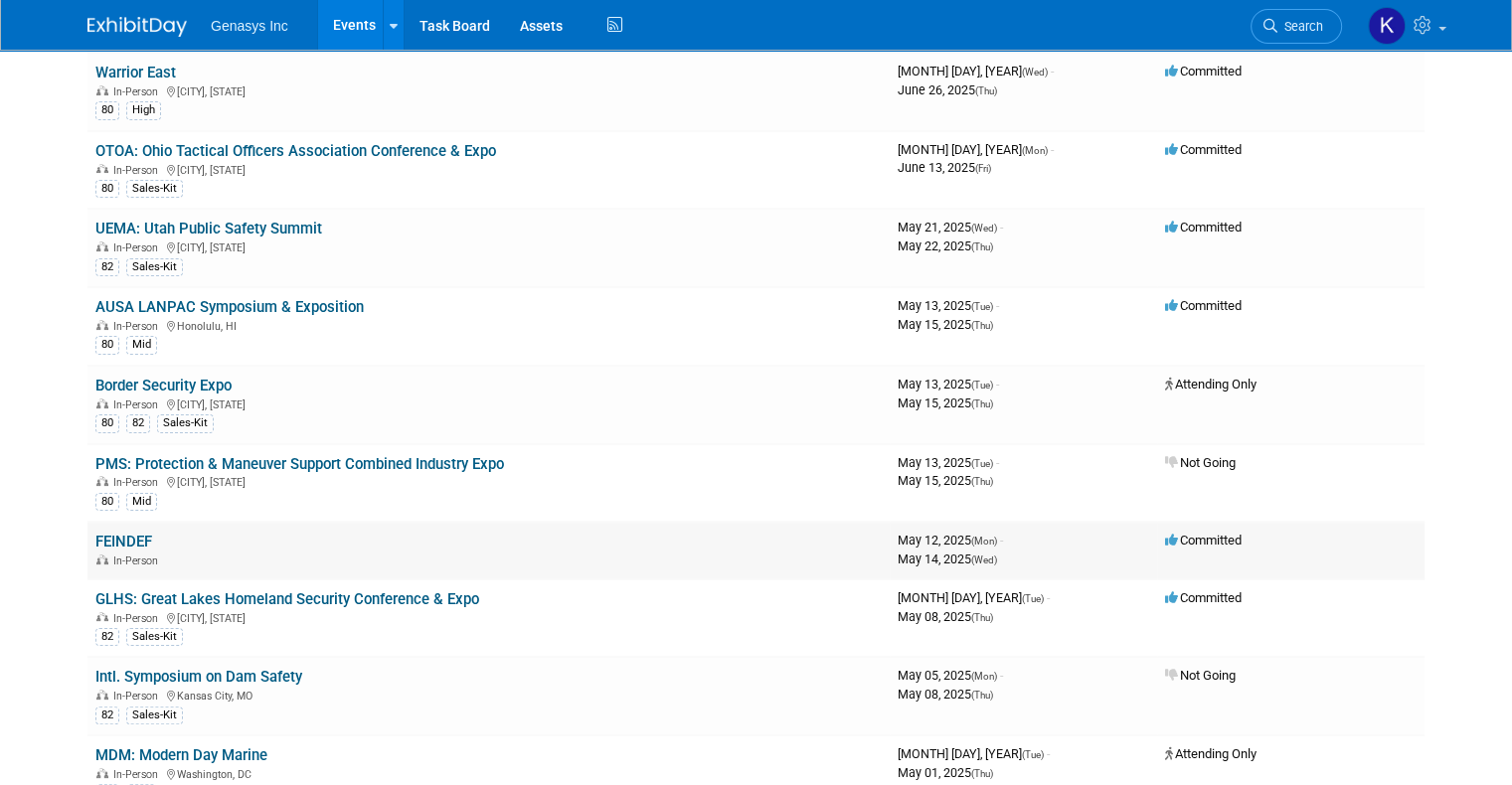 click on "FEINDEF" at bounding box center (123, 542) 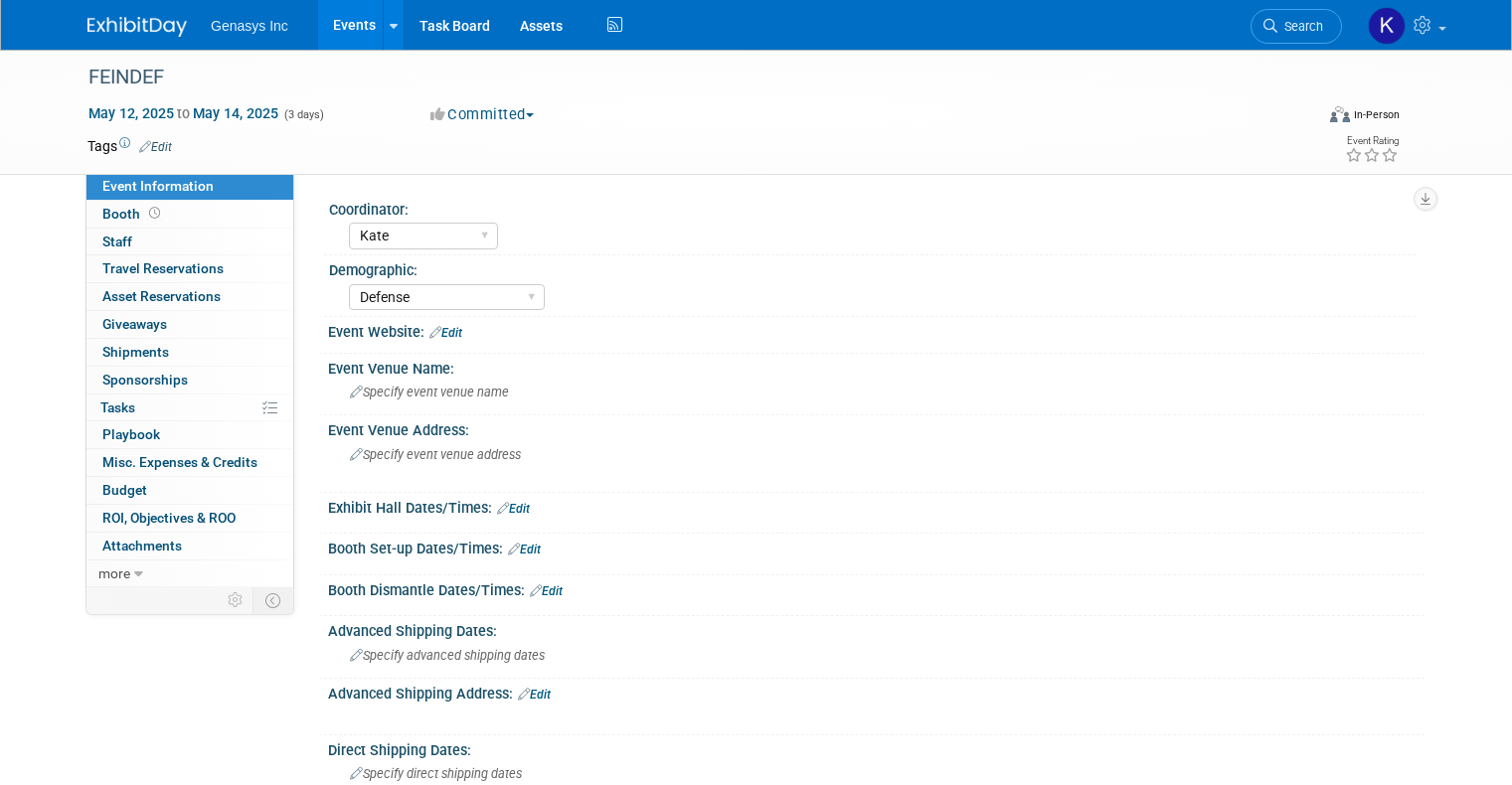 select on "Kate" 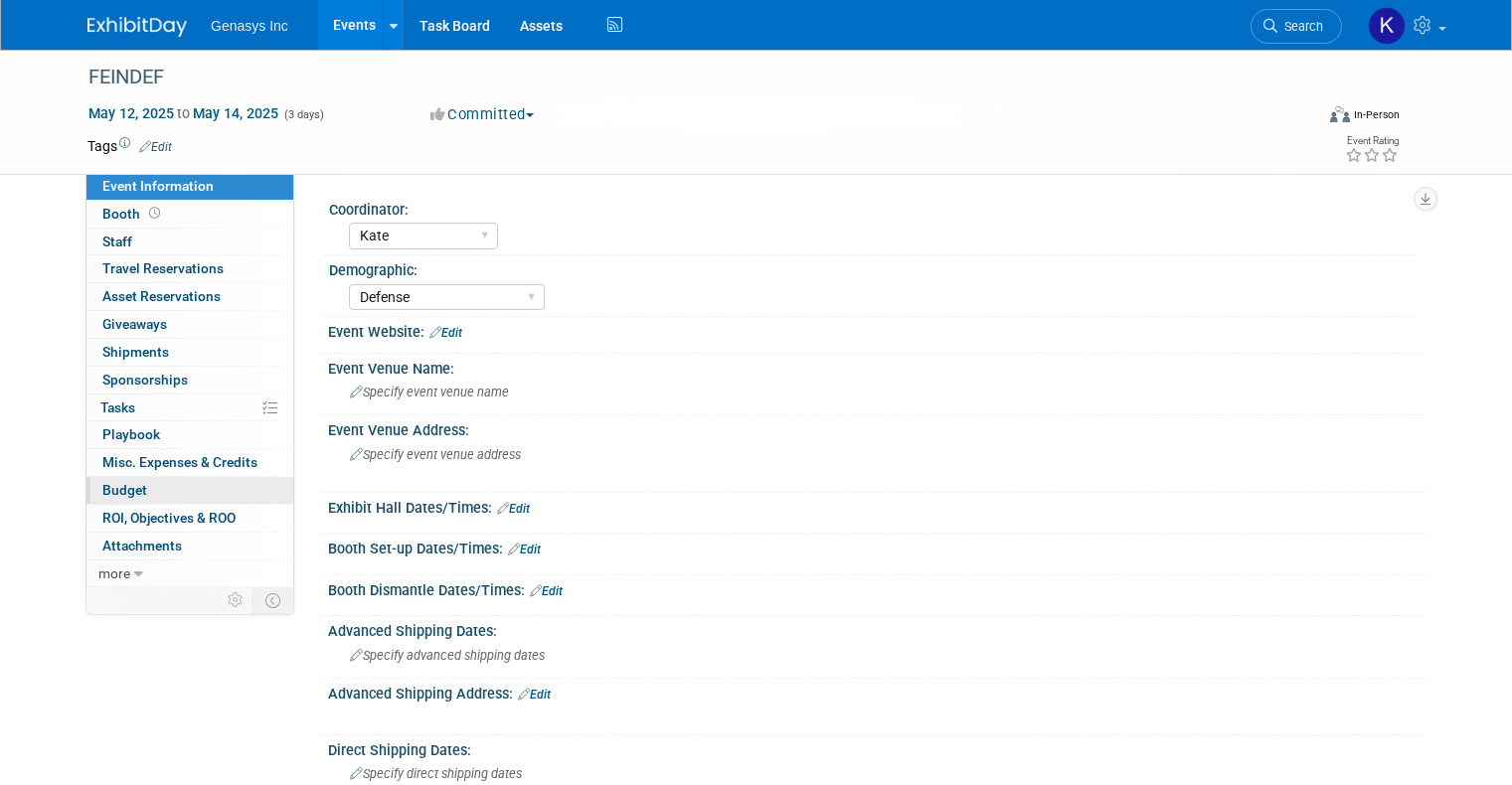scroll, scrollTop: 0, scrollLeft: 0, axis: both 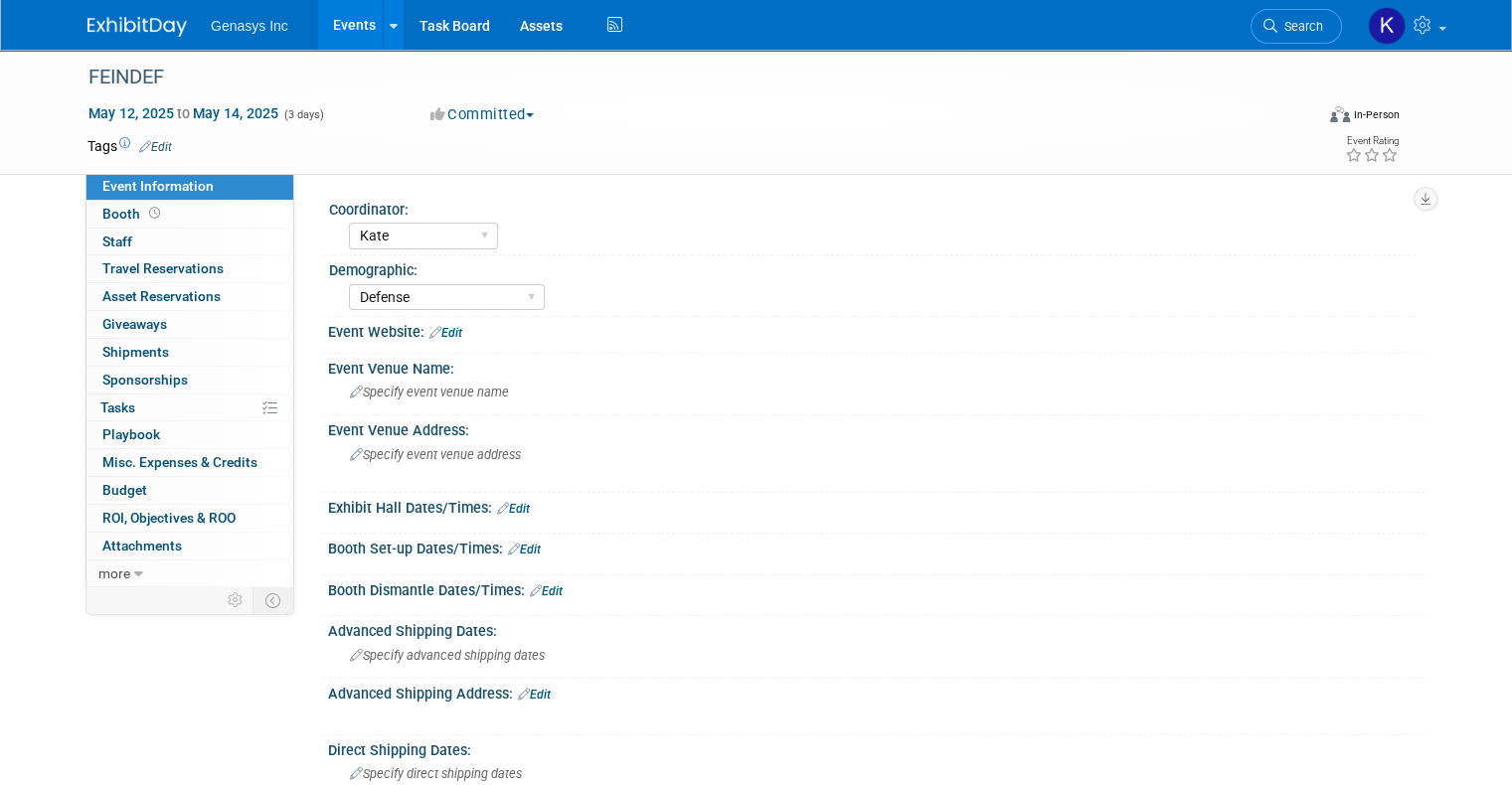 click on "Events" at bounding box center (354, 25) 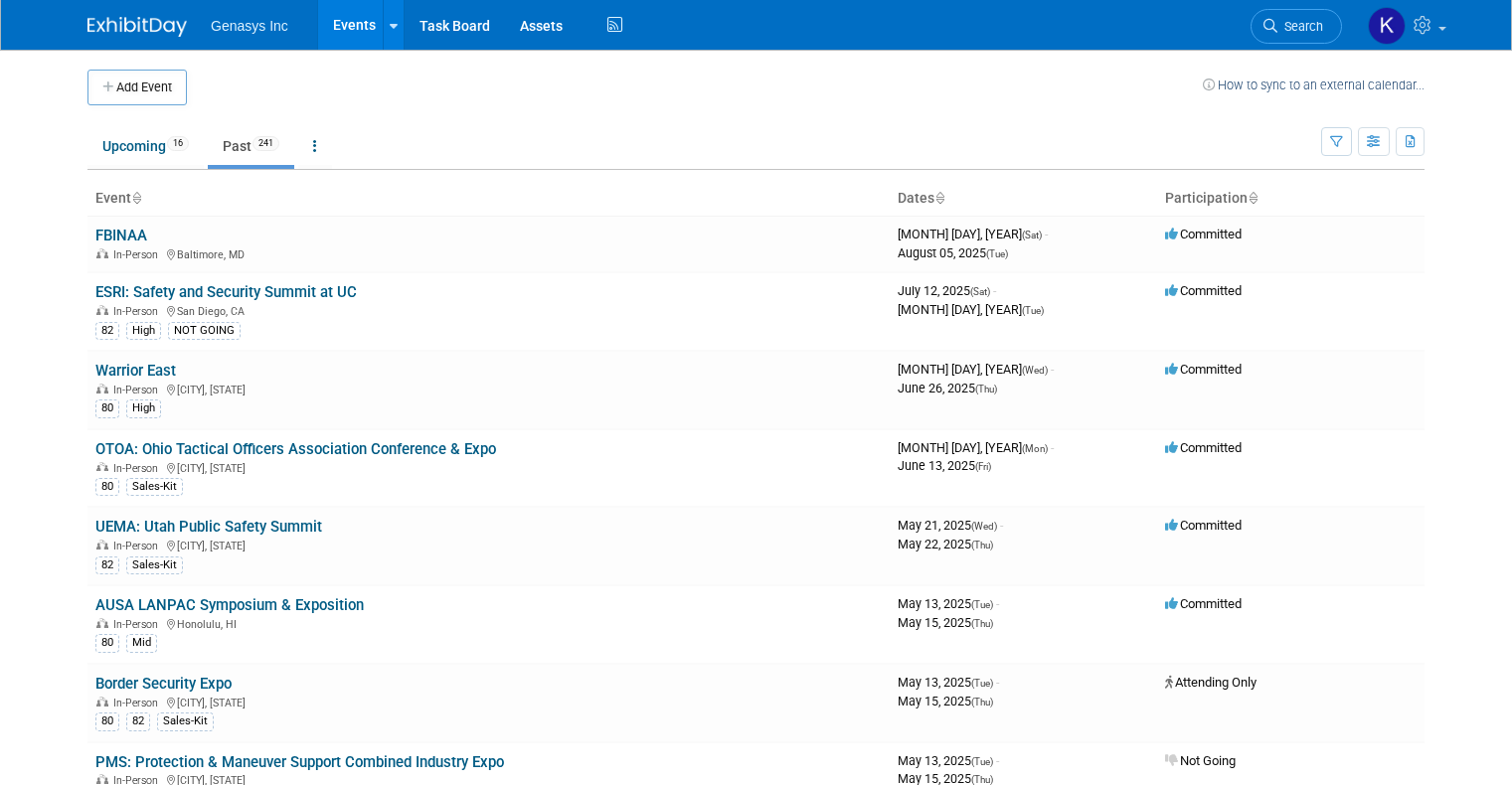scroll, scrollTop: 0, scrollLeft: 0, axis: both 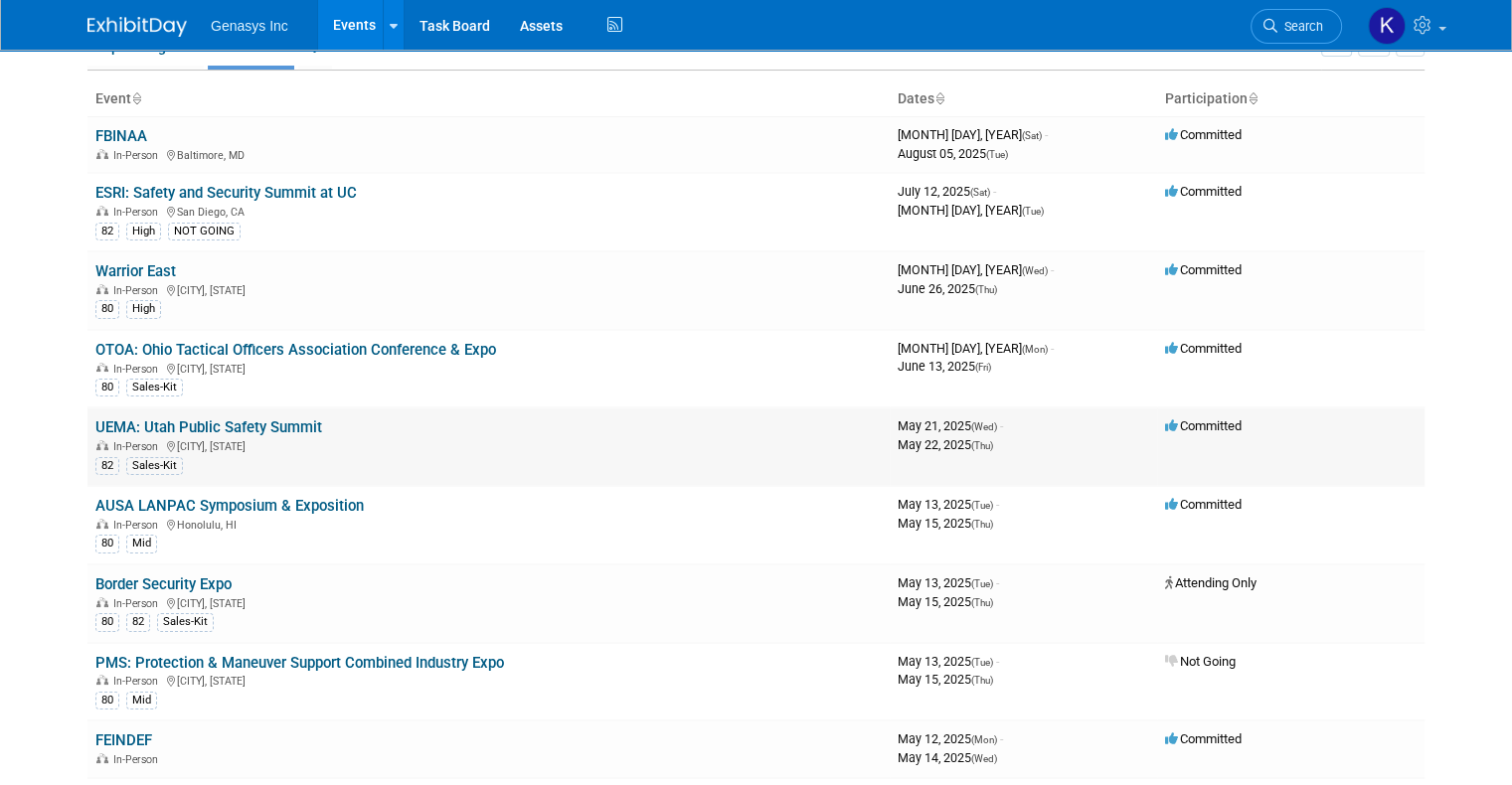 click on "UEMA: Utah Public Safety Summit" at bounding box center (209, 427) 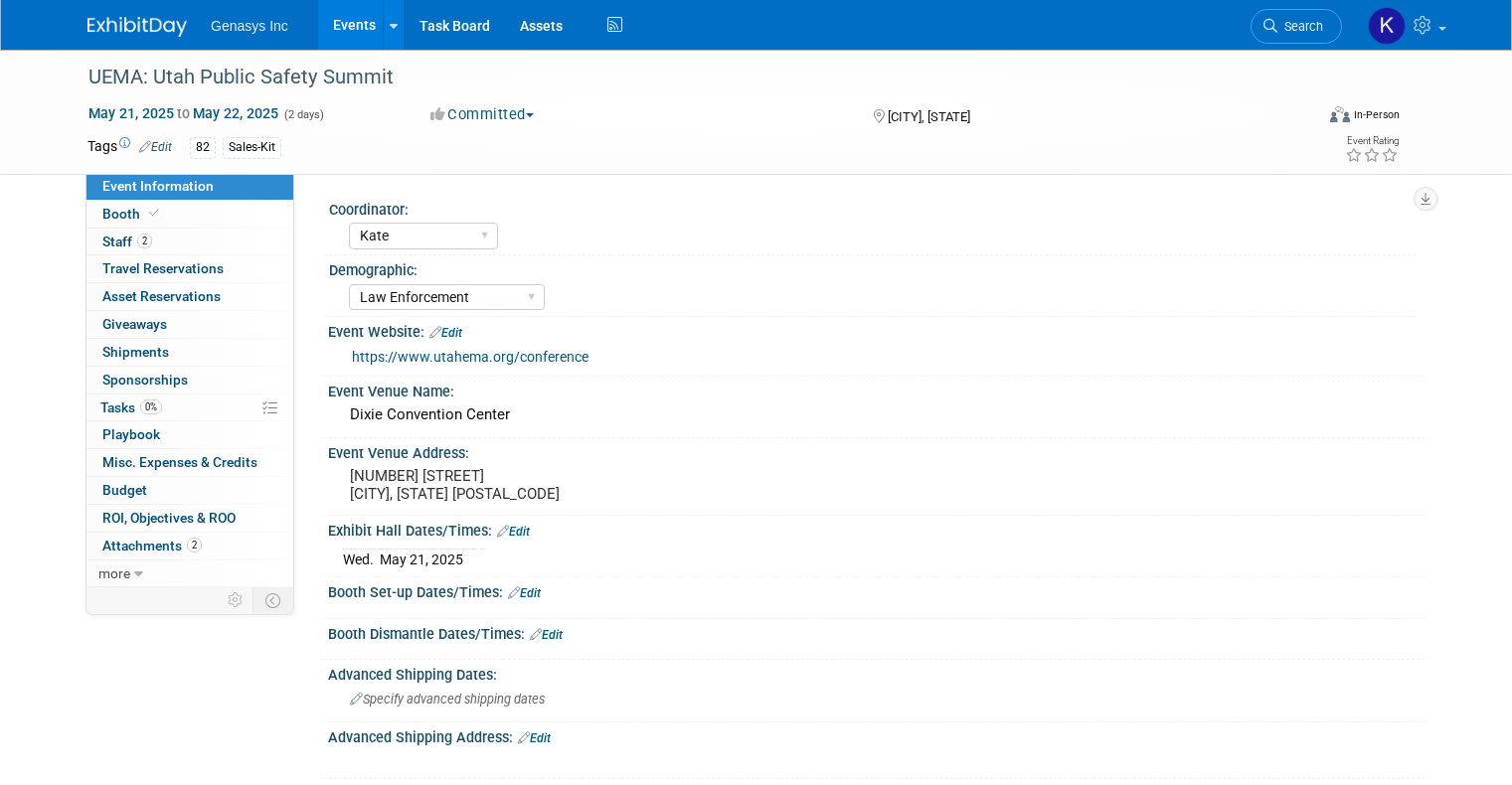 select on "Kate" 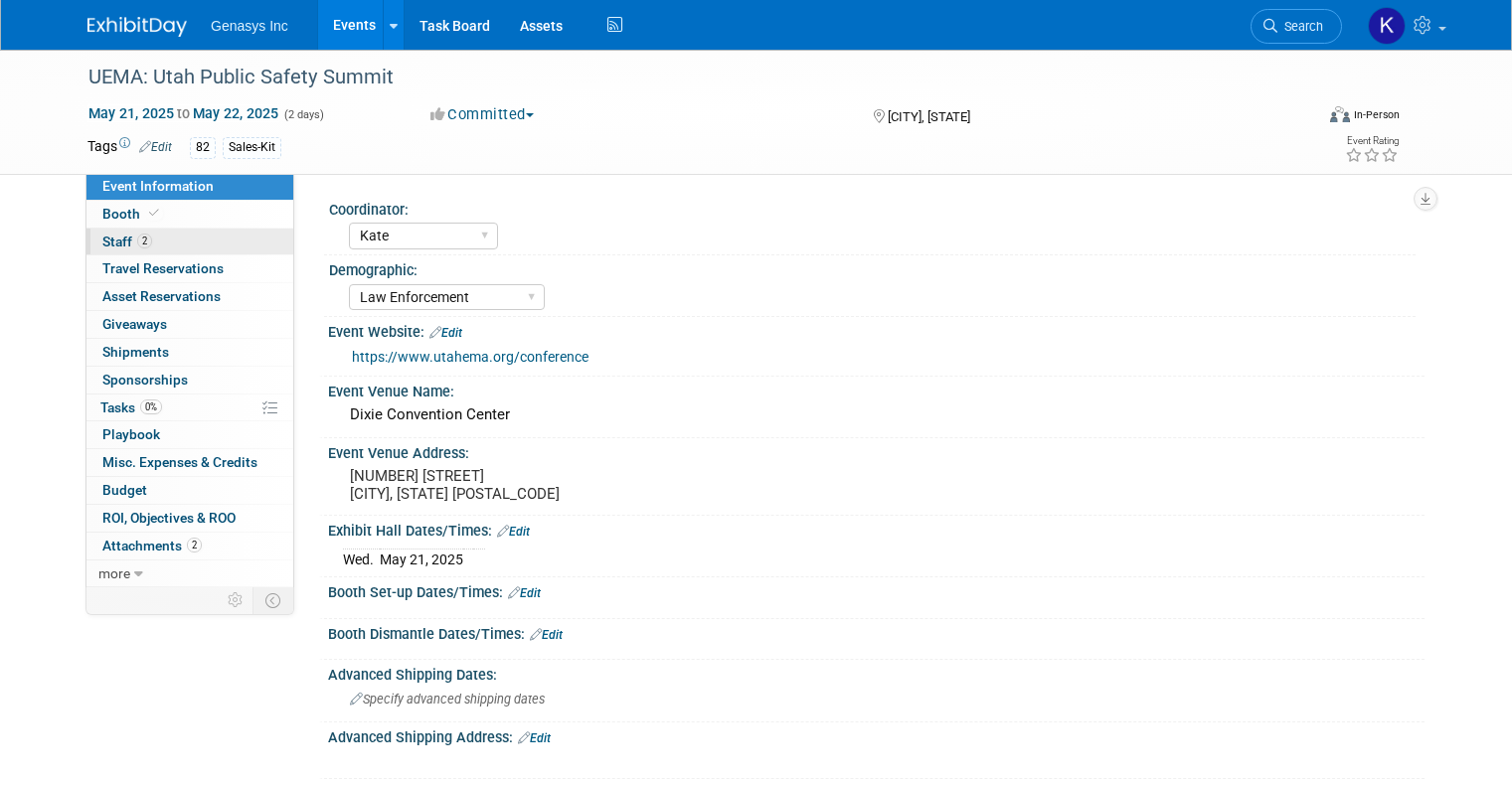 scroll, scrollTop: 0, scrollLeft: 0, axis: both 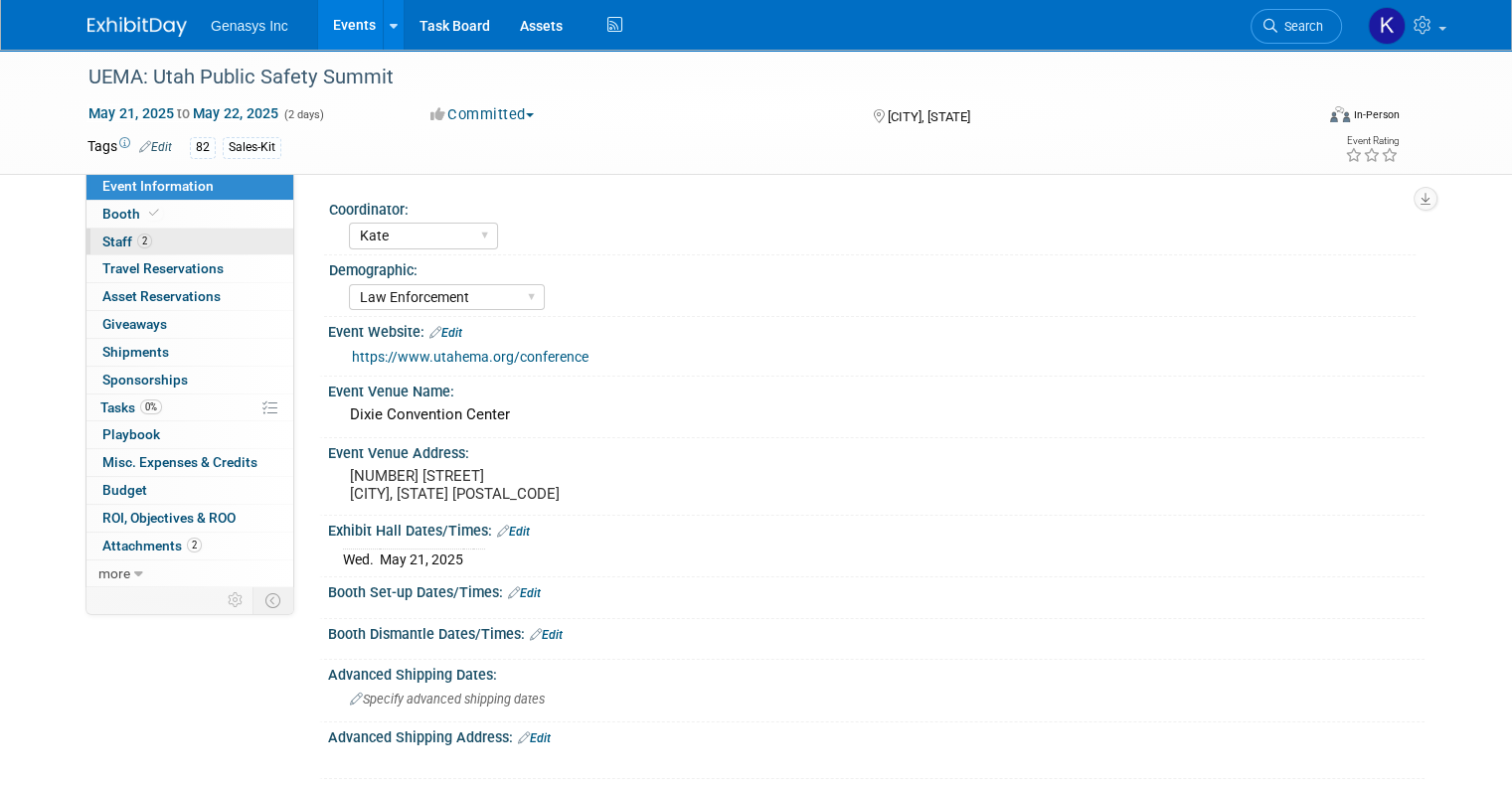 click on "2" at bounding box center (144, 240) 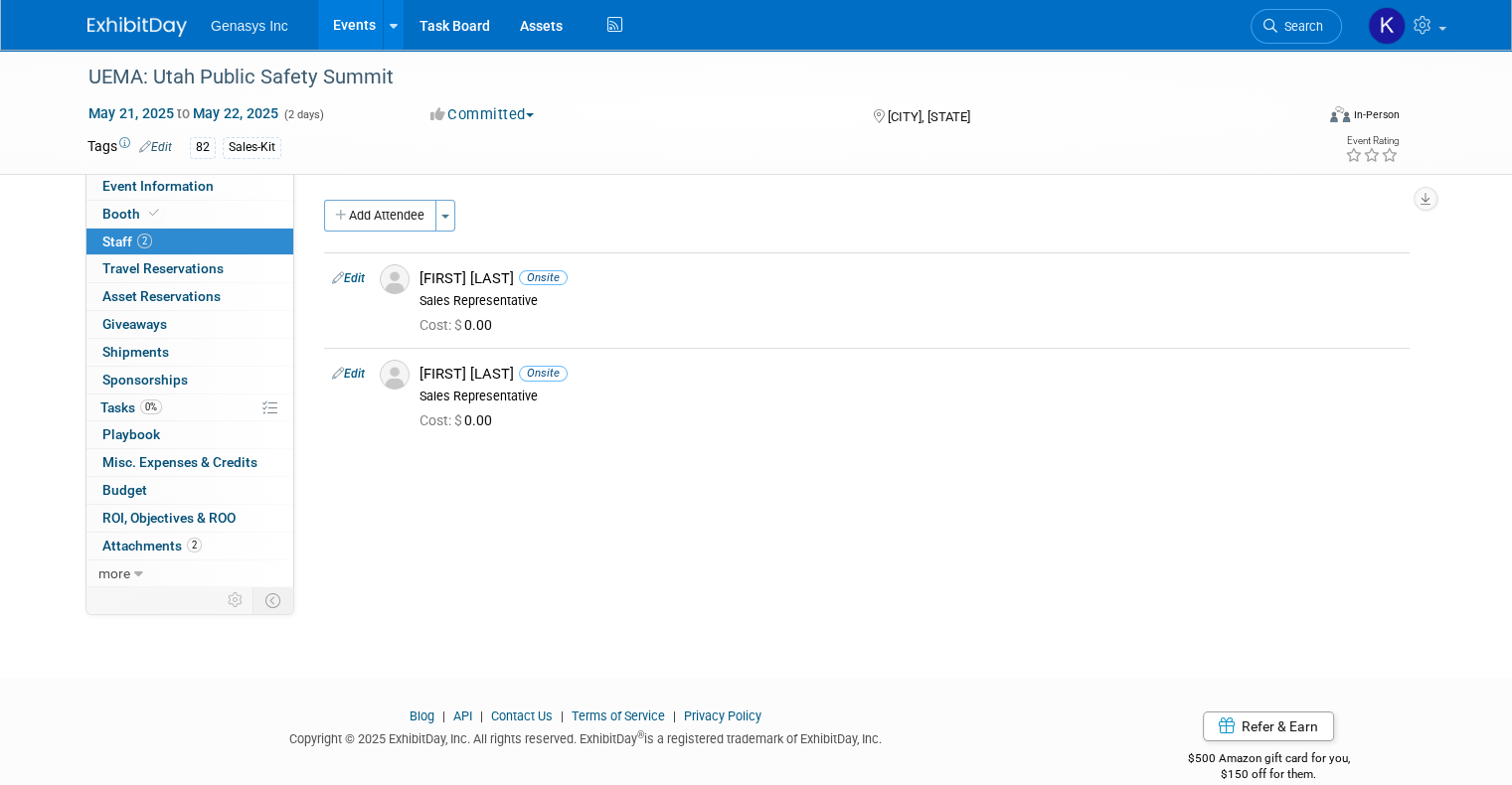click on "Events" at bounding box center [354, 25] 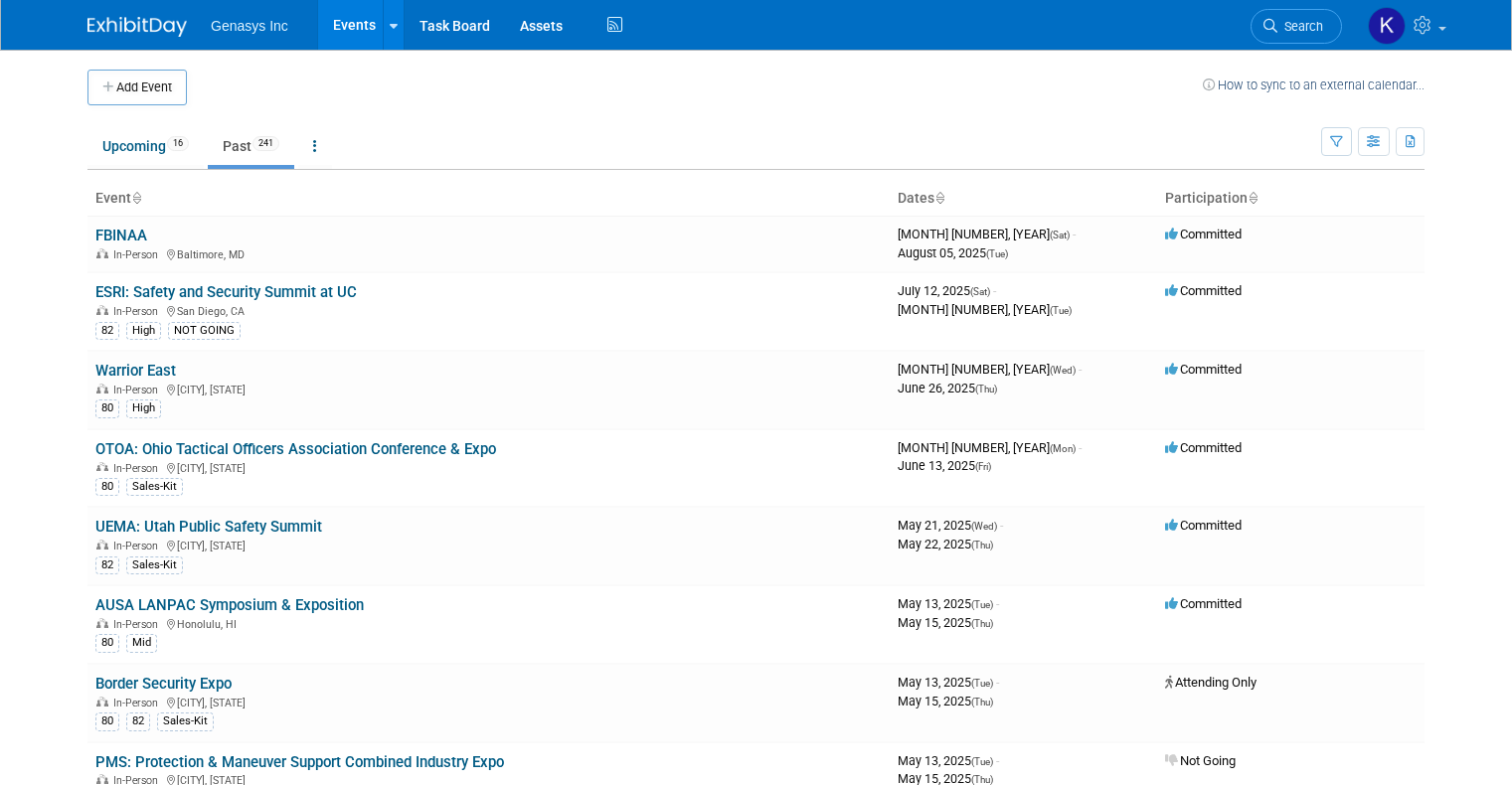 scroll, scrollTop: 0, scrollLeft: 0, axis: both 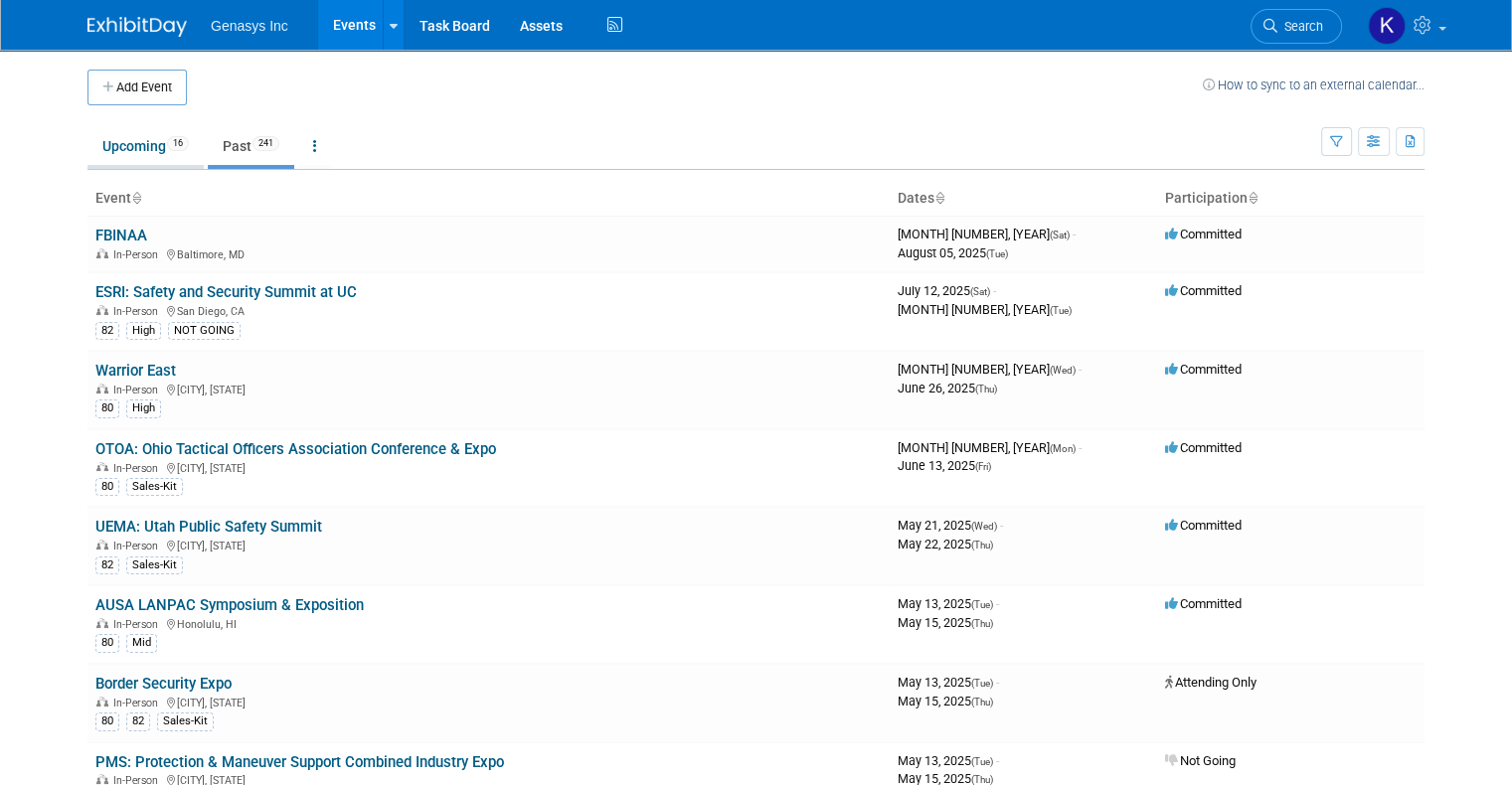 click on "Upcoming
16" at bounding box center (145, 146) 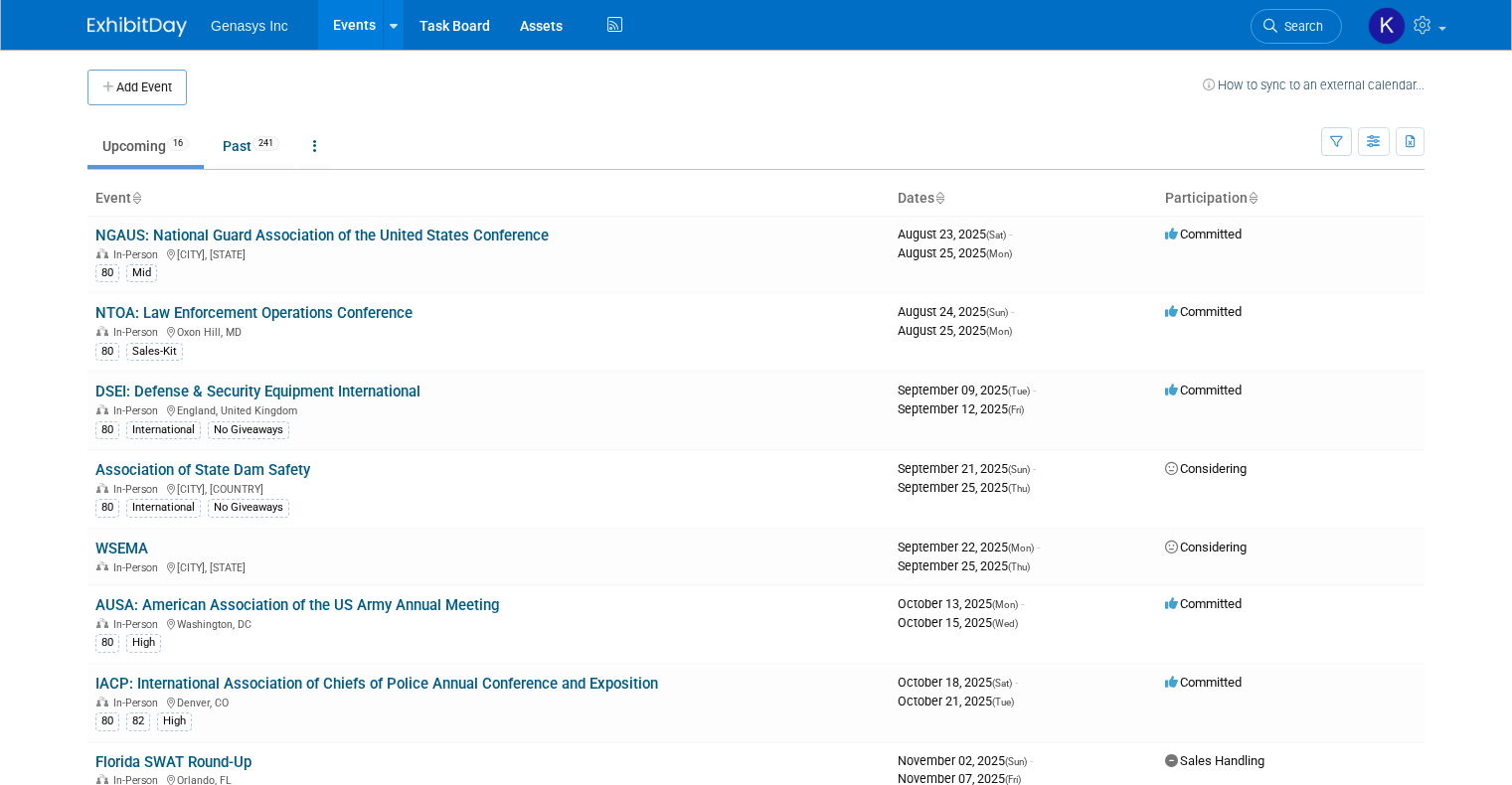 scroll, scrollTop: 0, scrollLeft: 0, axis: both 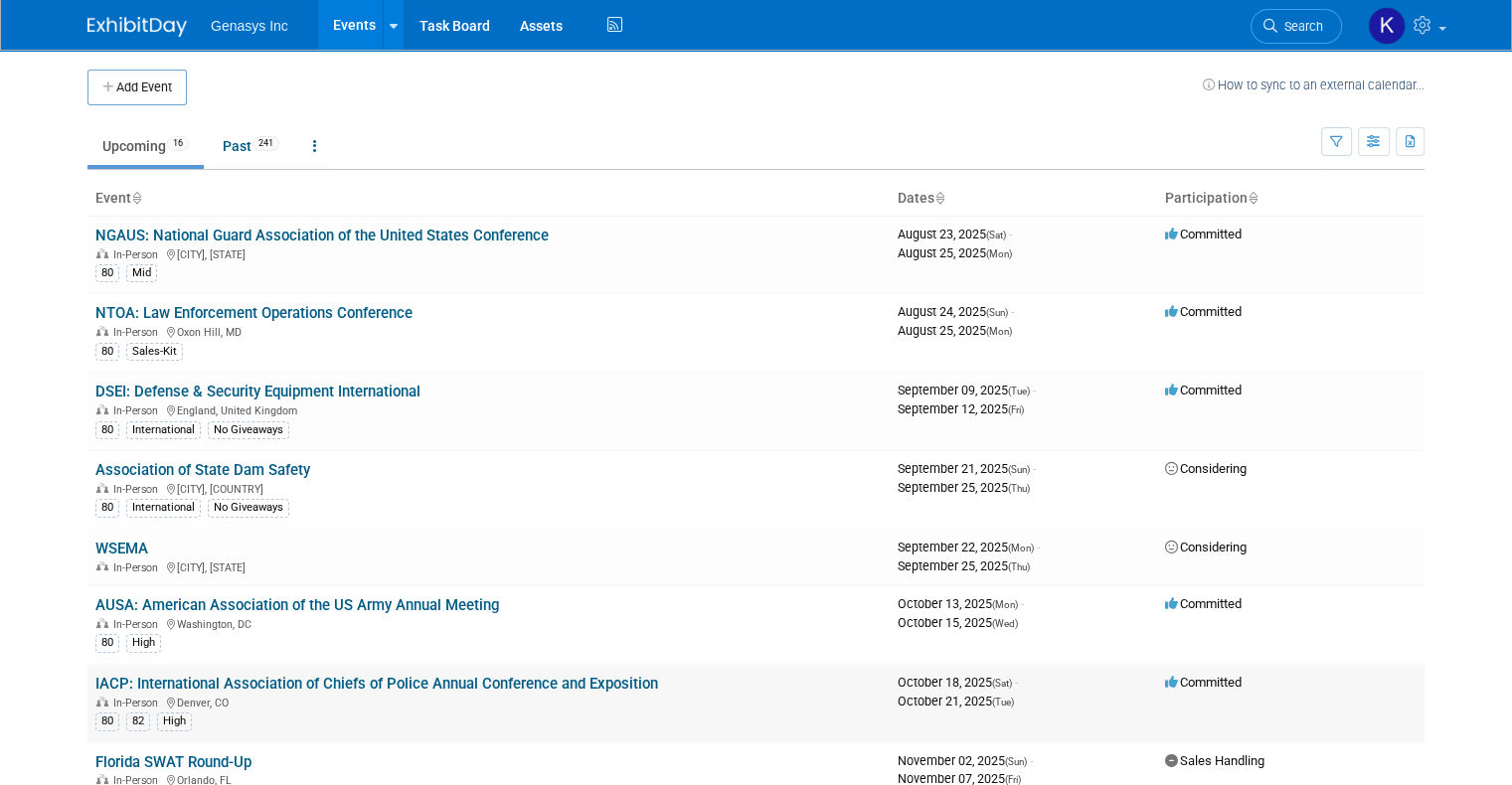 click on "IACP: International Association of Chiefs of Police Annual Conference and Exposition" at bounding box center (377, 684) 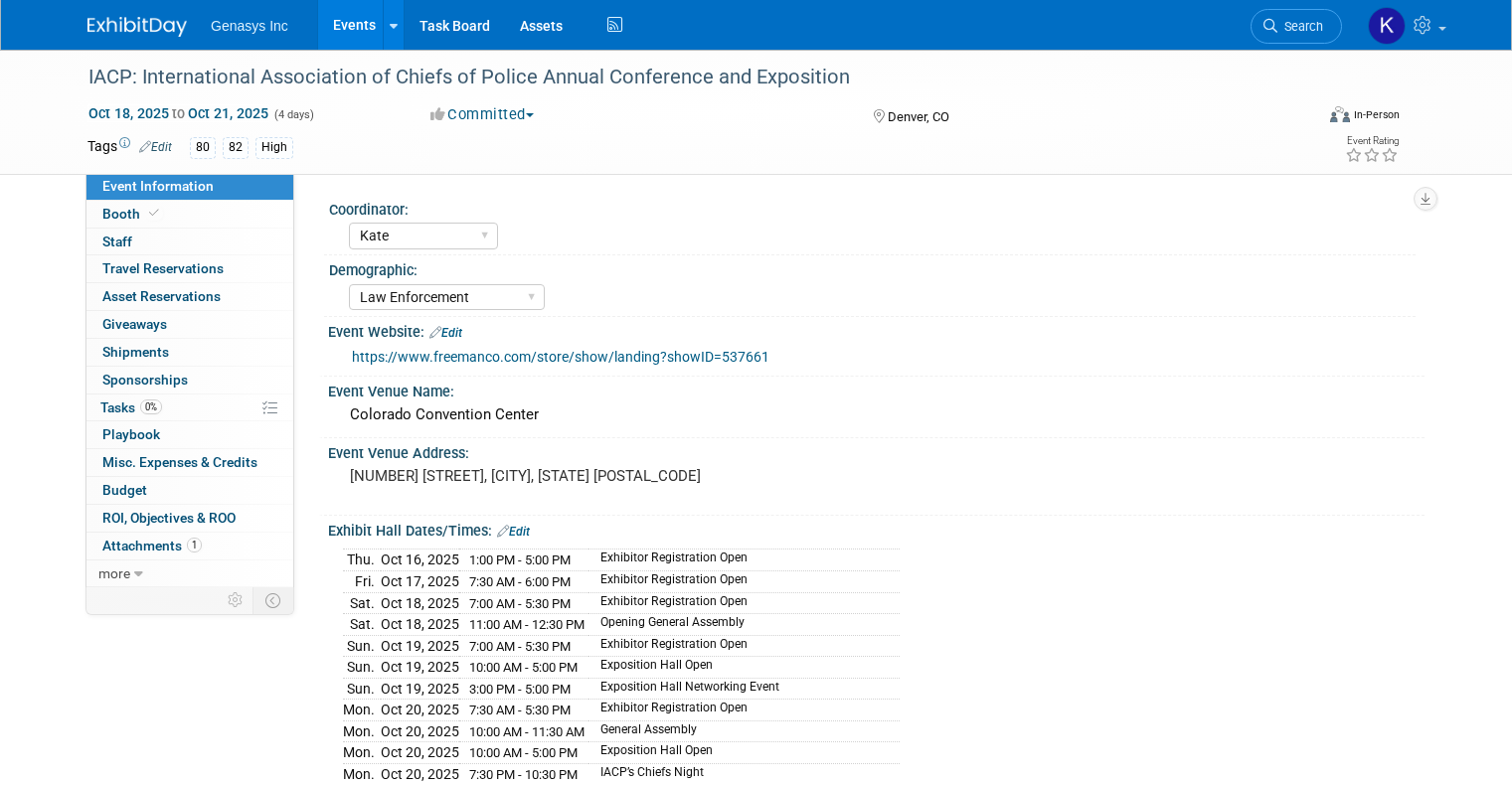 select on "Kate" 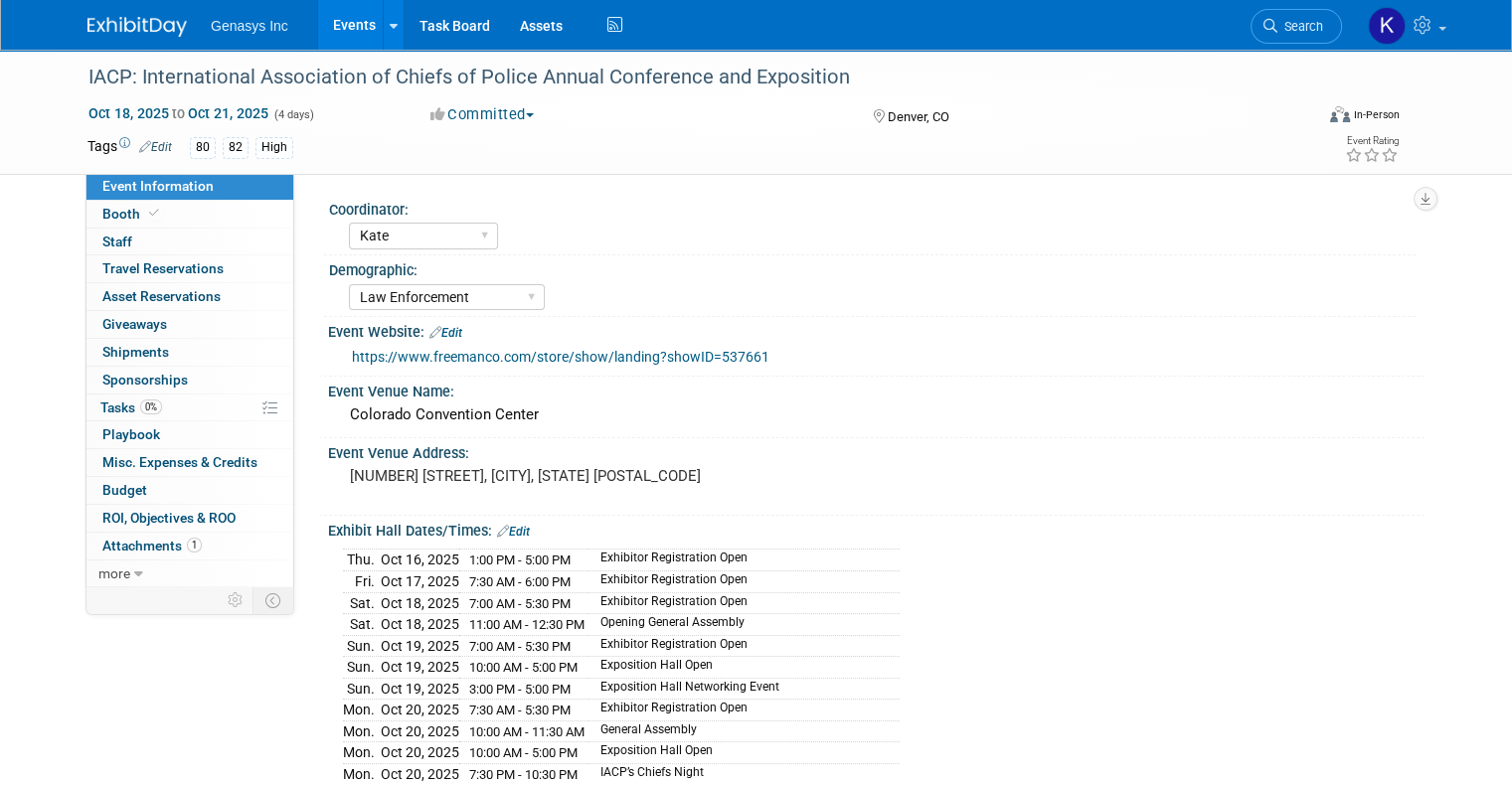 scroll, scrollTop: 0, scrollLeft: 0, axis: both 